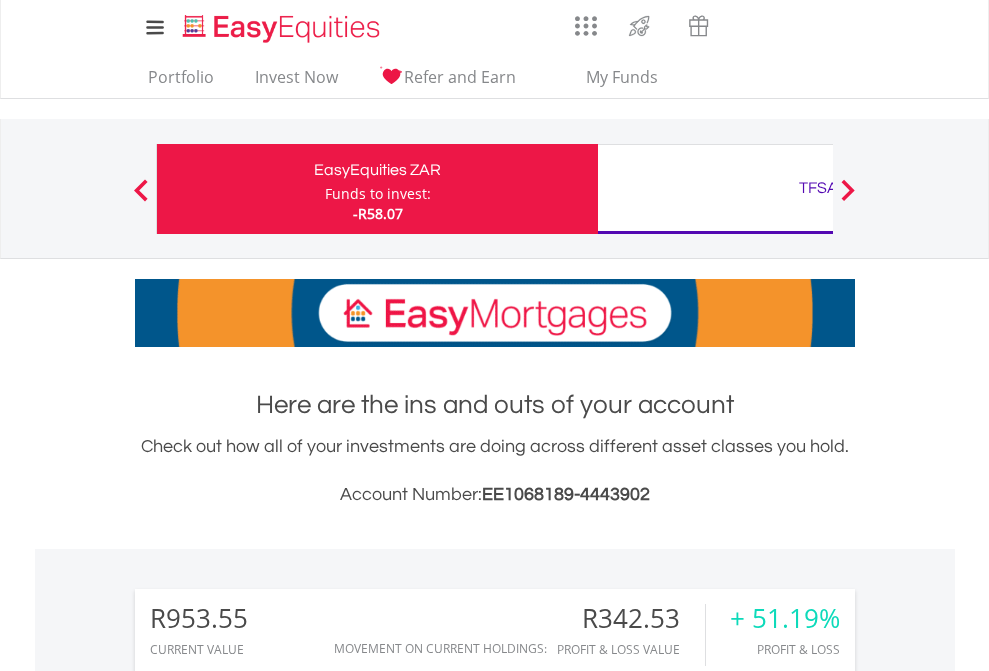 scroll, scrollTop: 0, scrollLeft: 0, axis: both 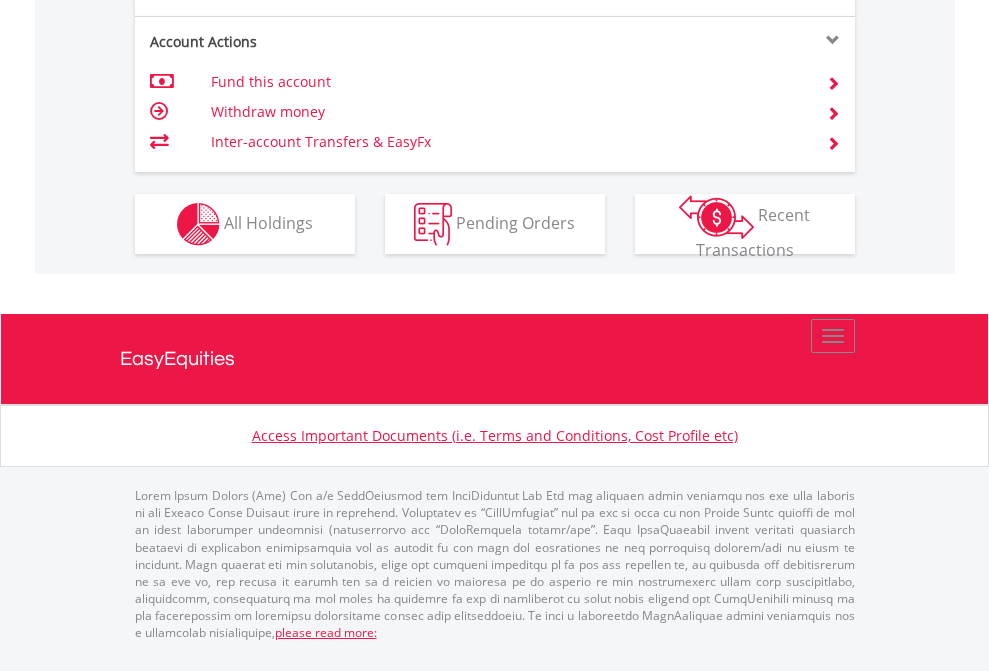 click on "Investment types" at bounding box center (706, -337) 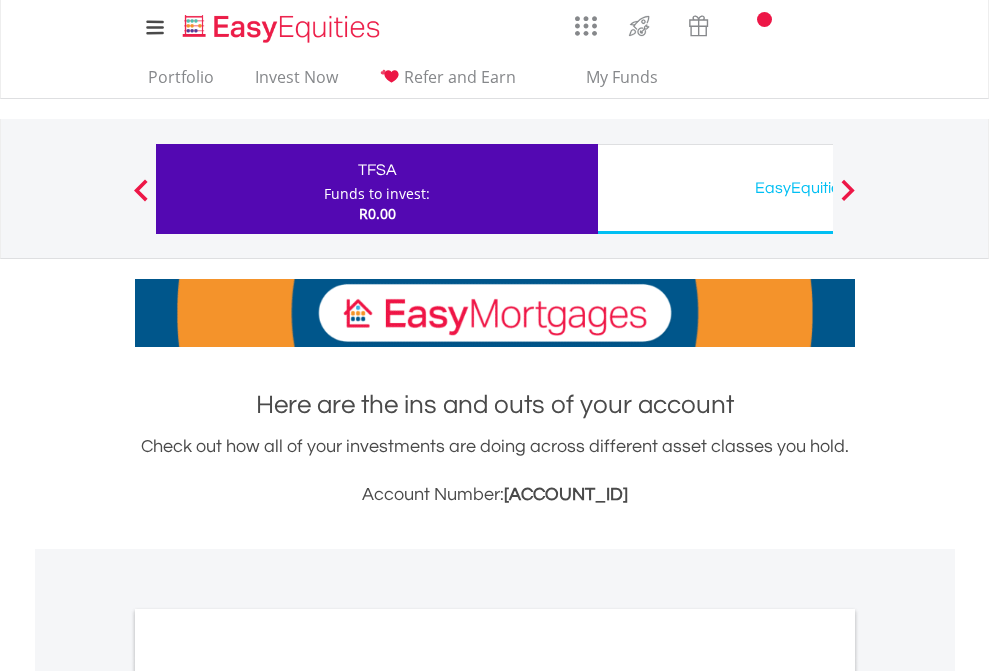 scroll, scrollTop: 0, scrollLeft: 0, axis: both 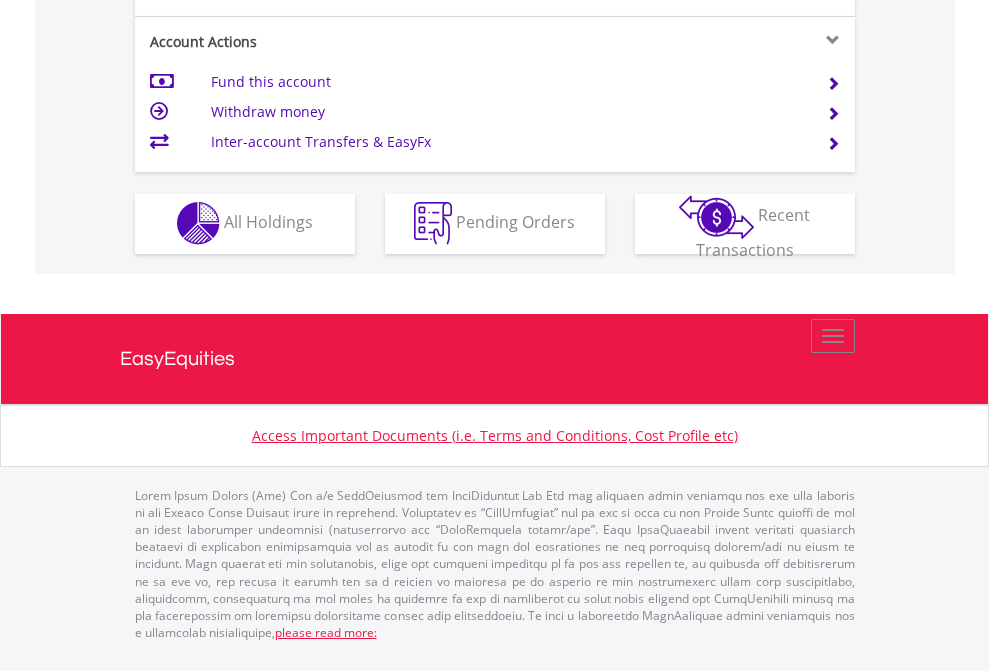 click on "Investment types" at bounding box center [706, -353] 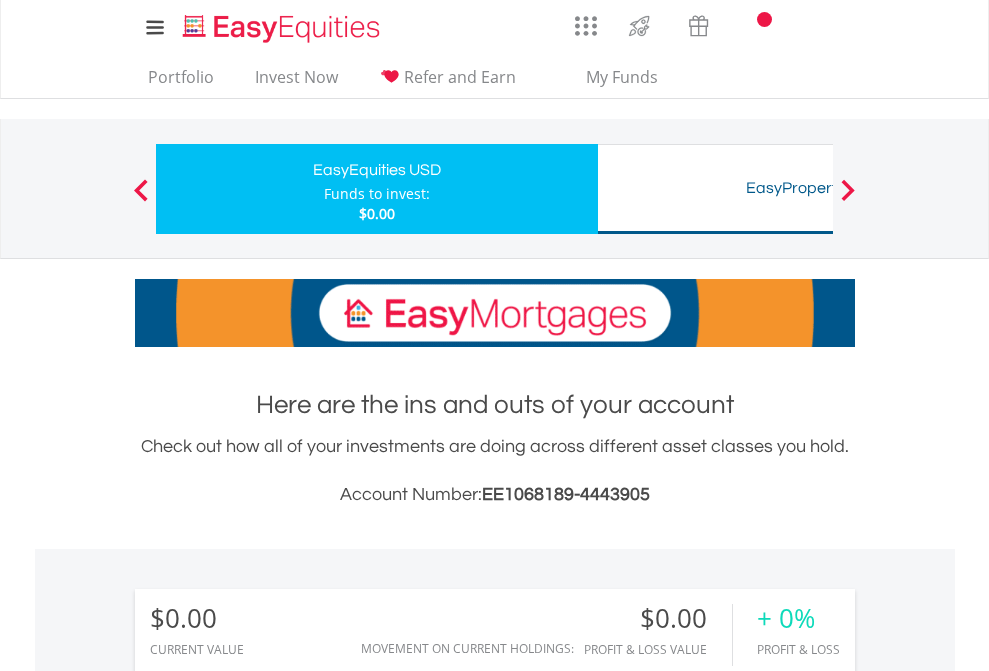 scroll, scrollTop: 0, scrollLeft: 0, axis: both 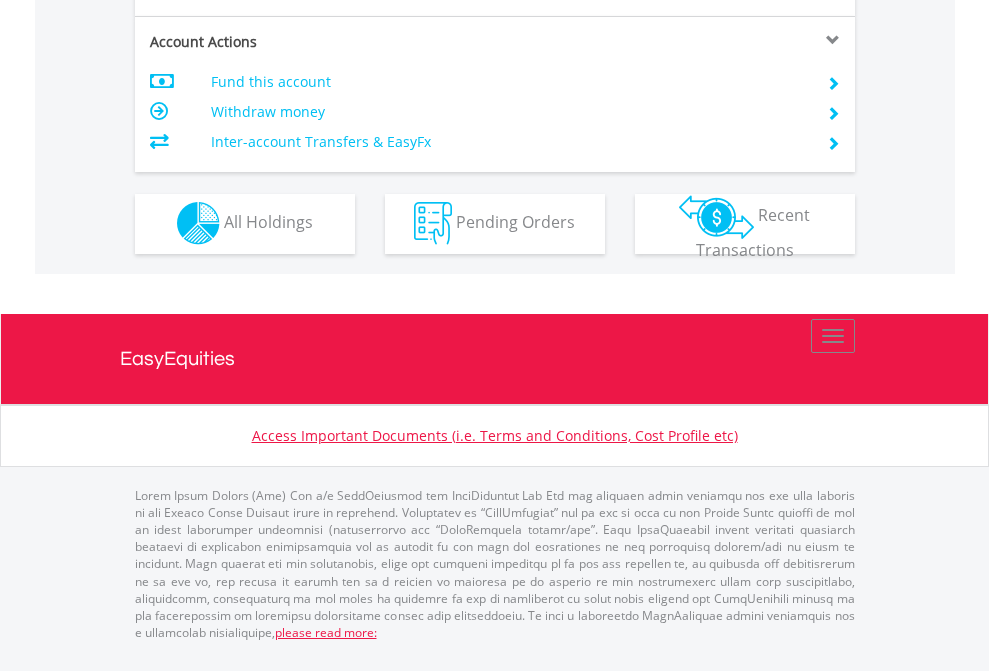 click on "Investment types" at bounding box center [706, -353] 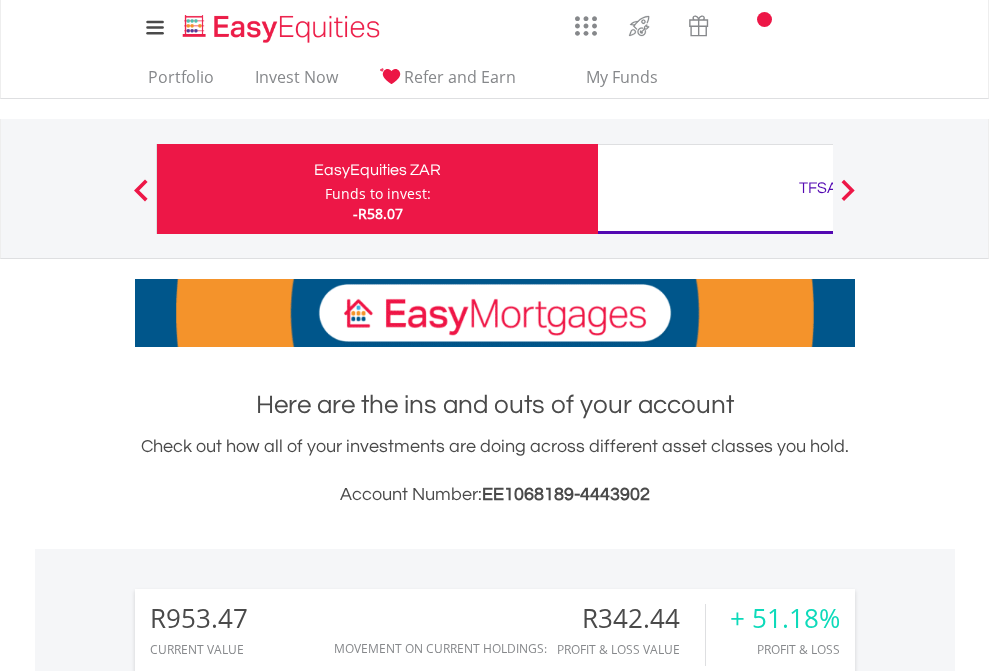 scroll, scrollTop: 1573, scrollLeft: 0, axis: vertical 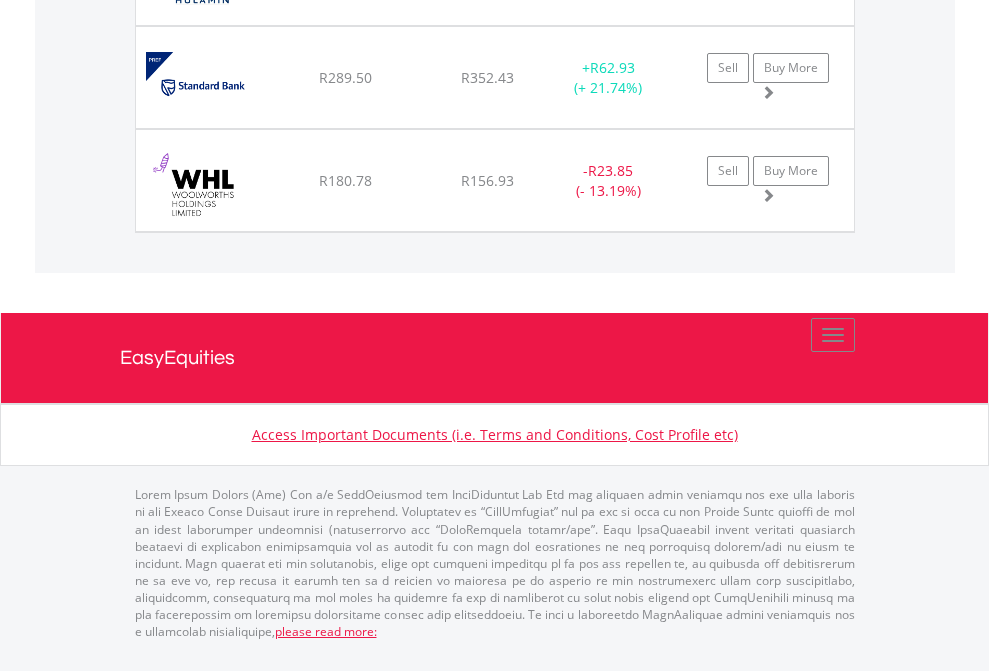 click on "TFSA" at bounding box center (818, -1728) 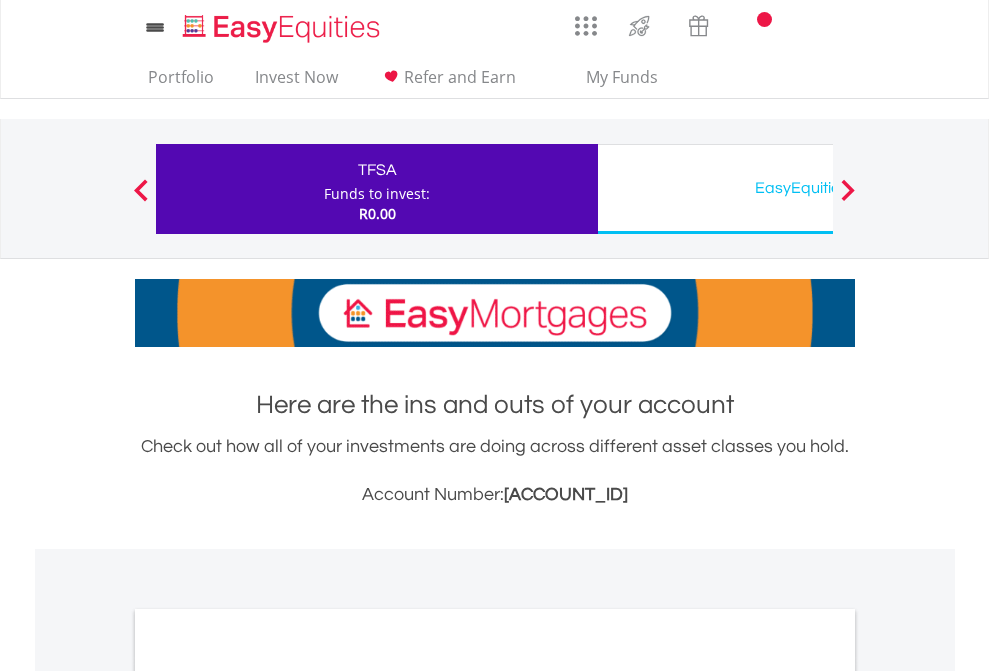 scroll, scrollTop: 0, scrollLeft: 0, axis: both 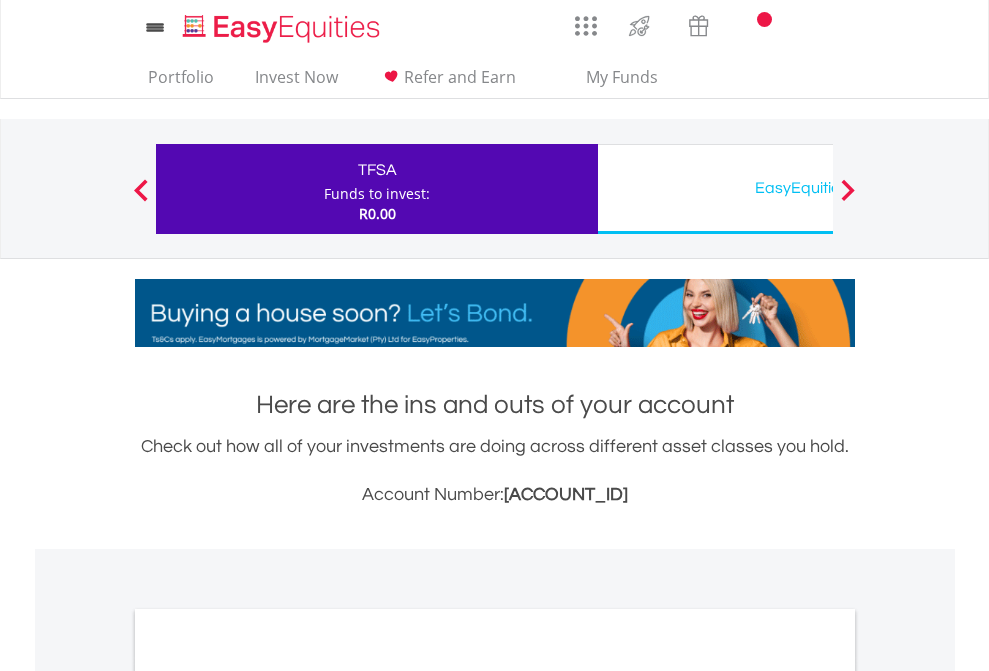 click on "All Holdings" at bounding box center (268, 1096) 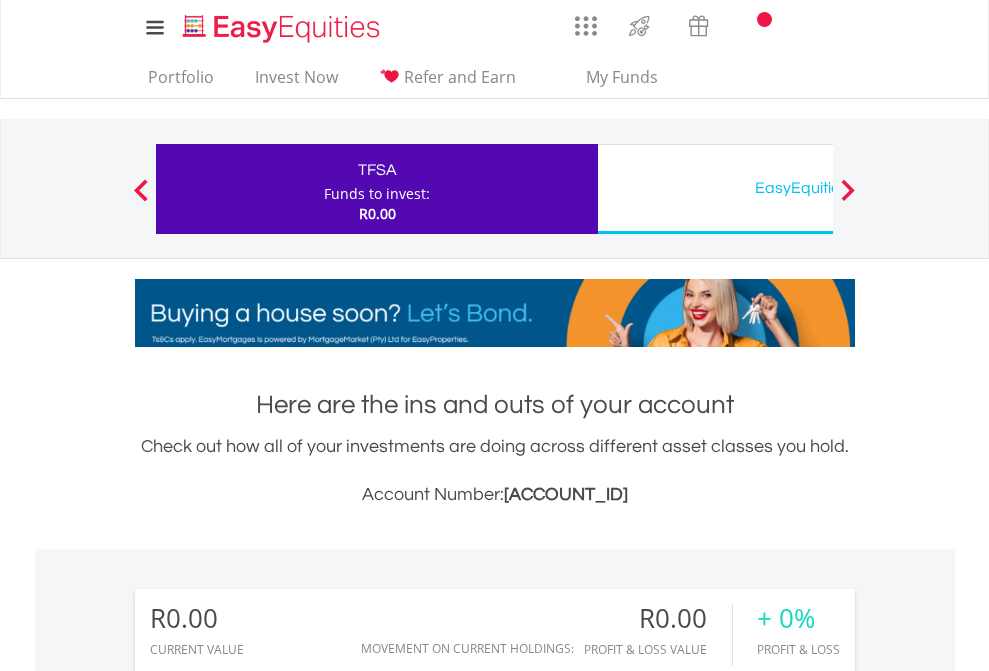 scroll, scrollTop: 1486, scrollLeft: 0, axis: vertical 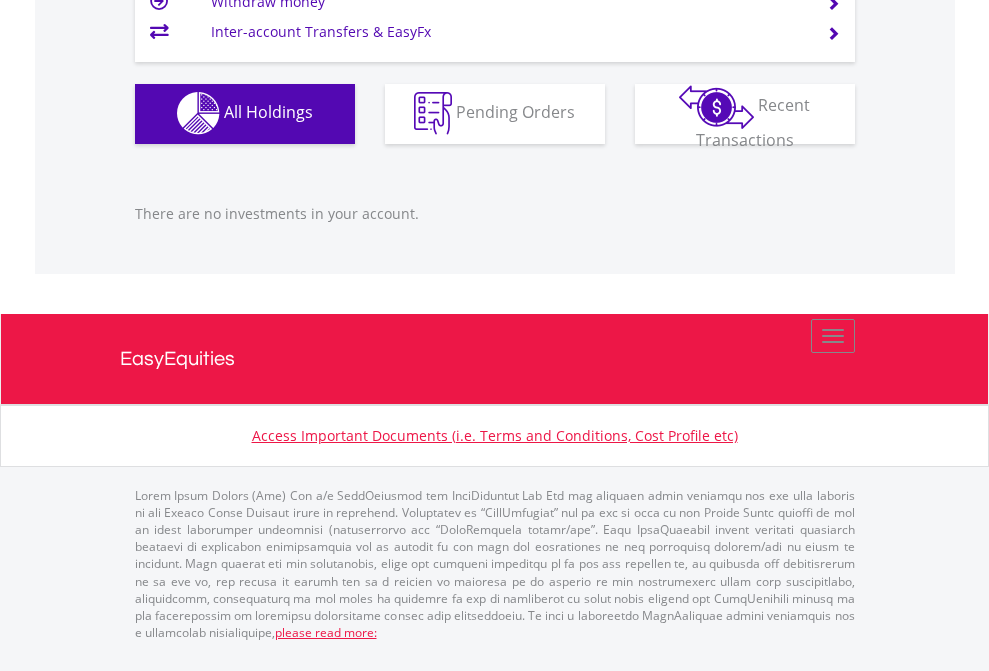 click on "EasyEquities USD" at bounding box center (818, -1142) 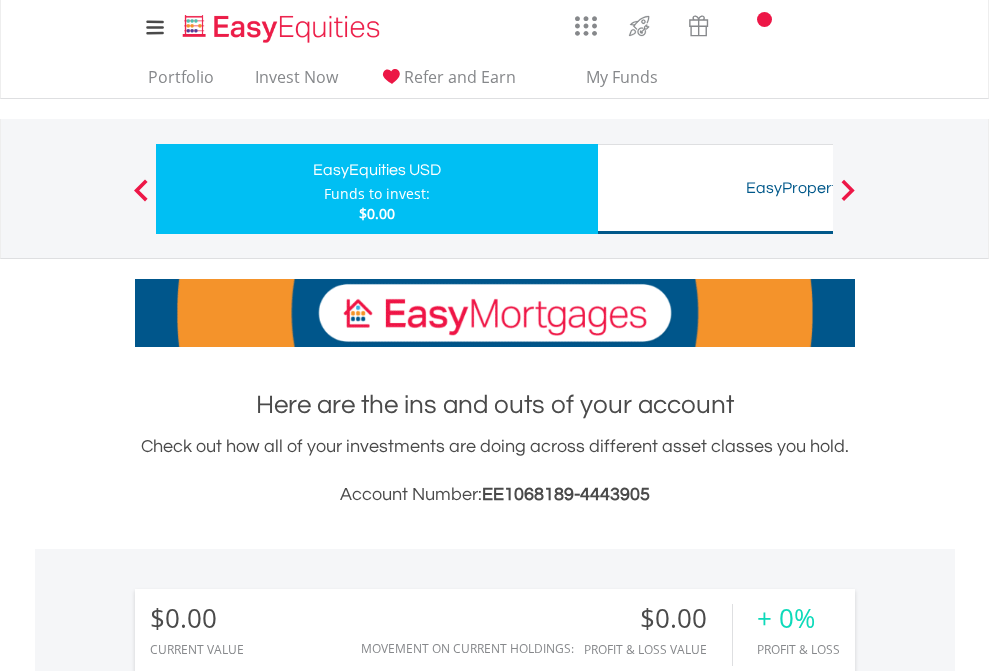 scroll, scrollTop: 1486, scrollLeft: 0, axis: vertical 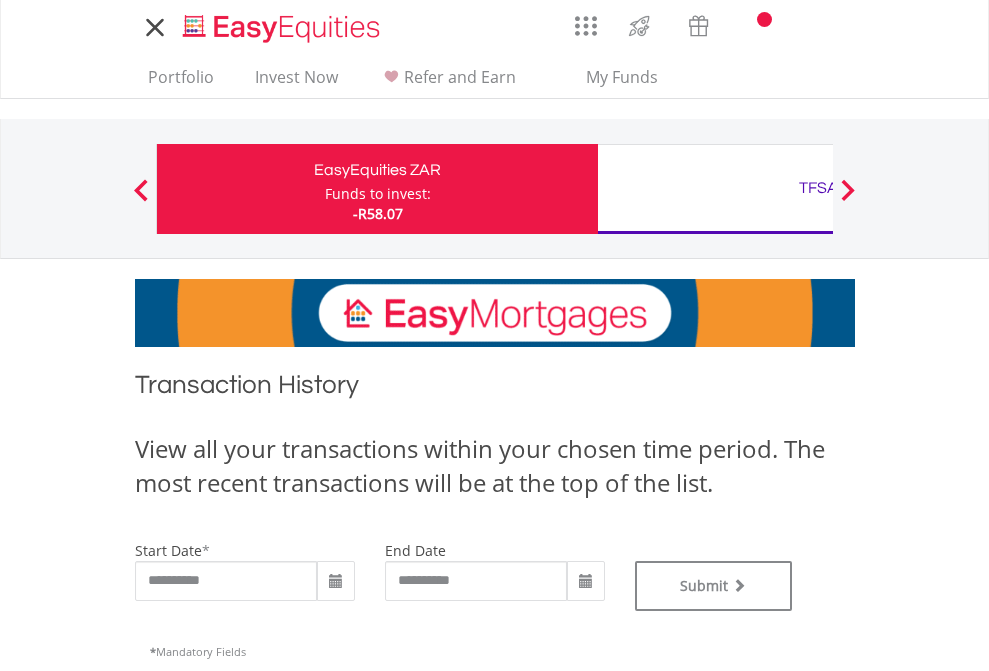 type on "**********" 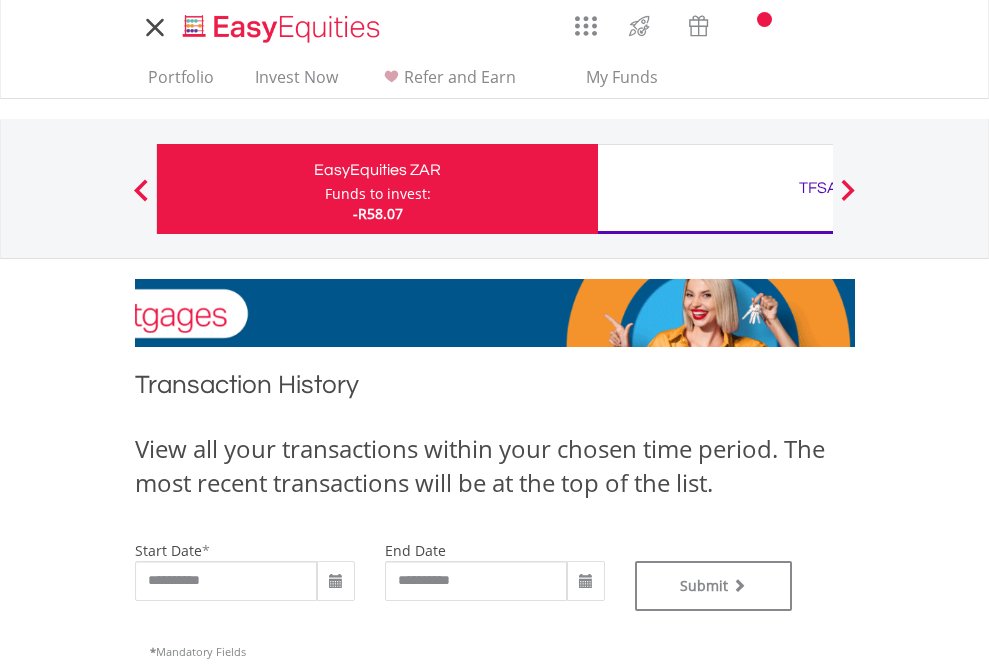 type on "**********" 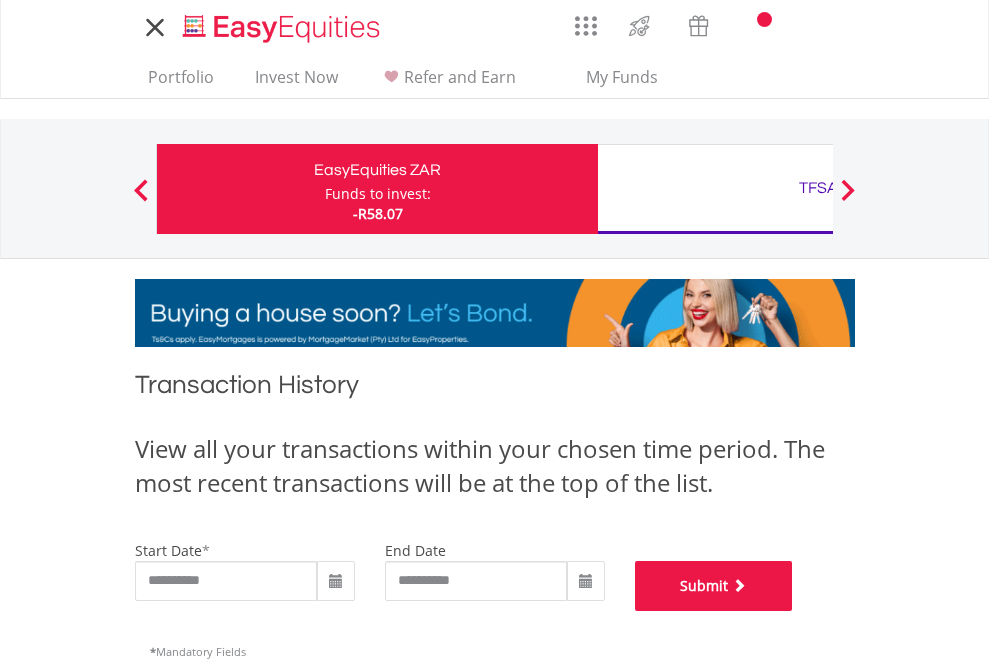 click on "Submit" at bounding box center [714, 586] 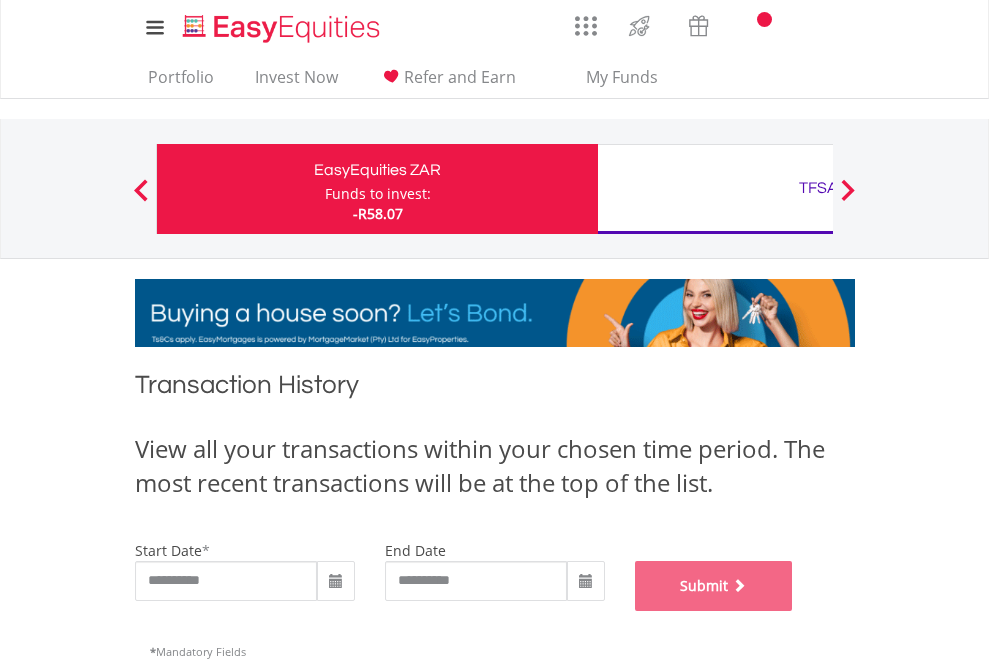 scroll, scrollTop: 811, scrollLeft: 0, axis: vertical 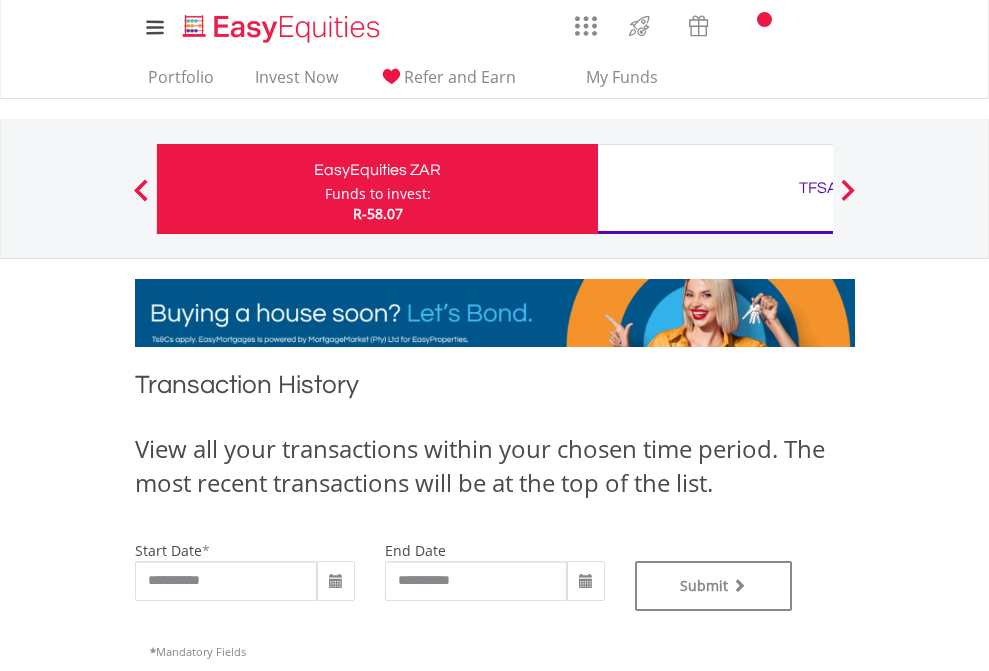 click on "TFSA" at bounding box center [818, 188] 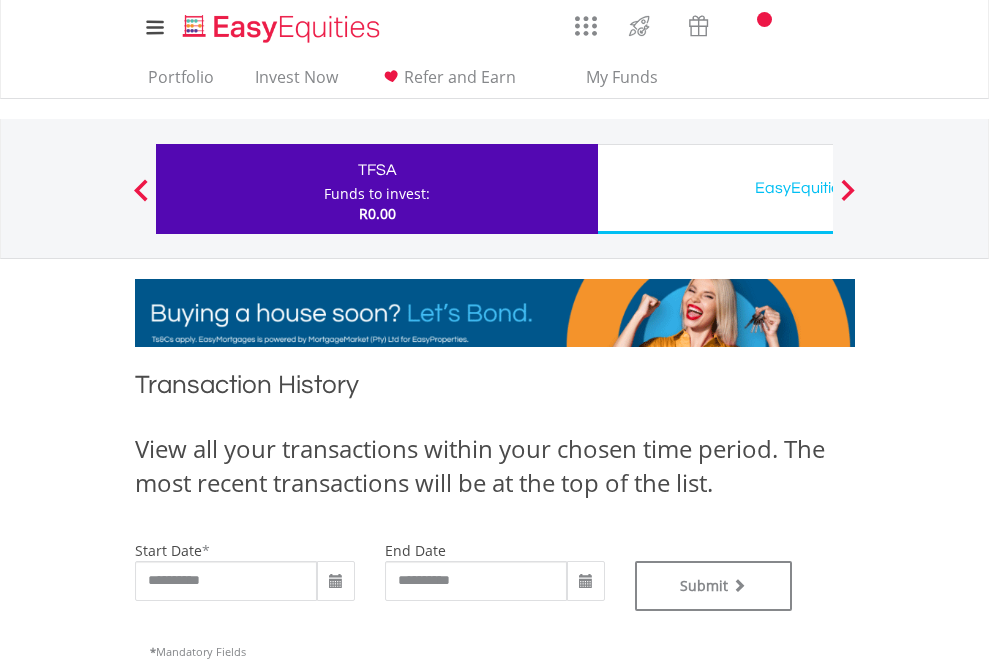 type on "**********" 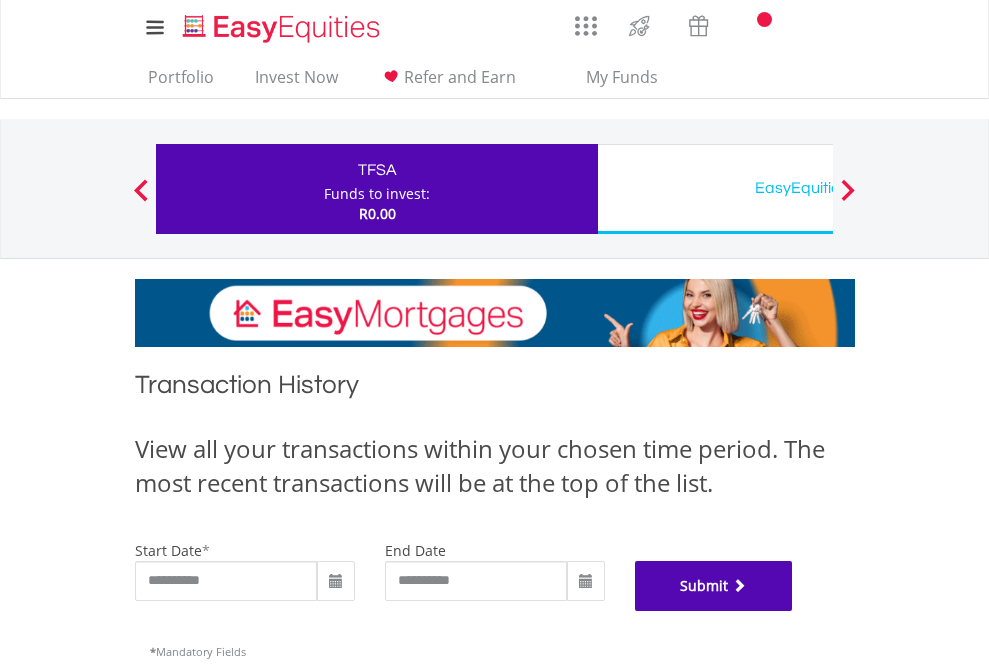 click on "Submit" at bounding box center [714, 586] 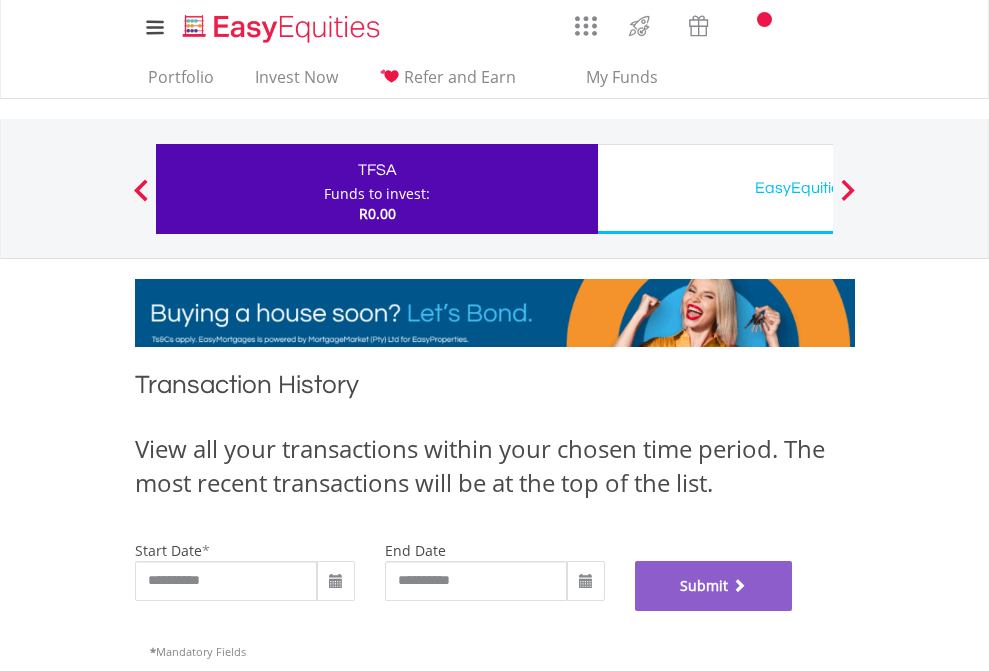 scroll, scrollTop: 811, scrollLeft: 0, axis: vertical 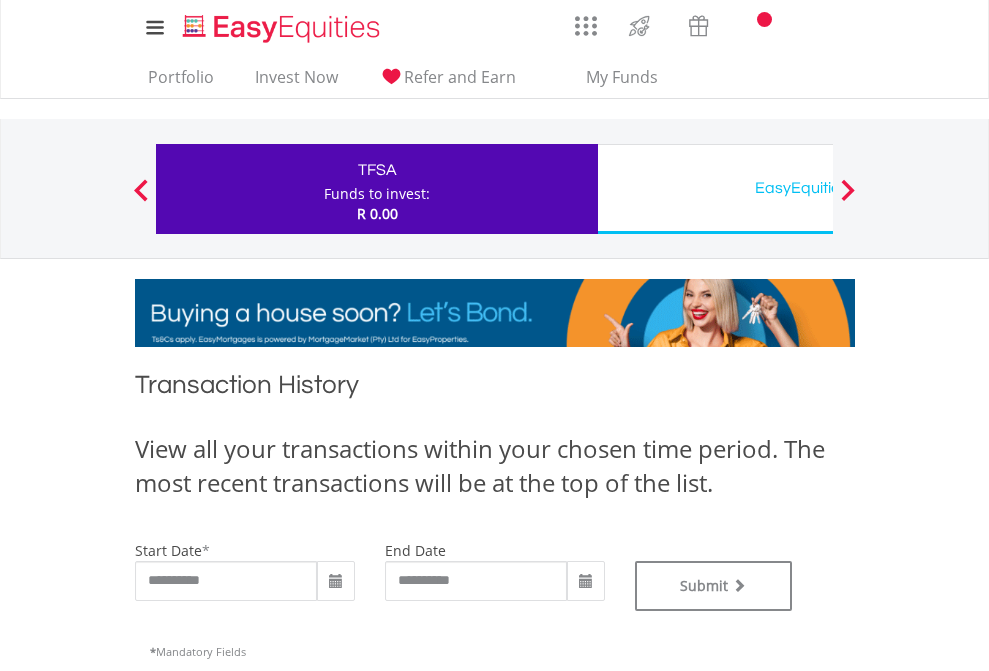 click on "EasyEquities USD" at bounding box center [818, 188] 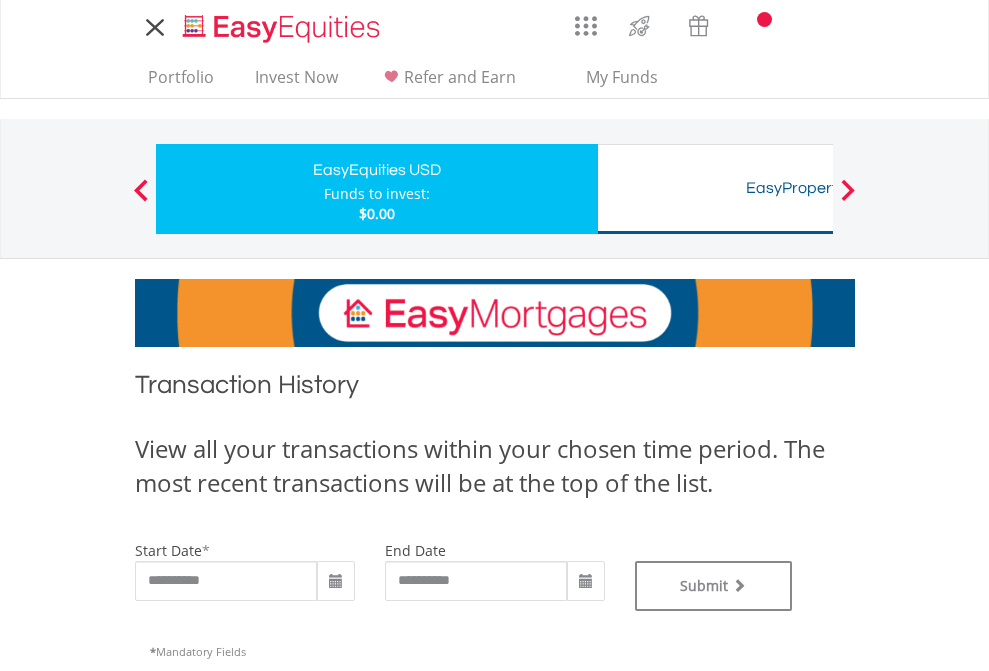 scroll, scrollTop: 0, scrollLeft: 0, axis: both 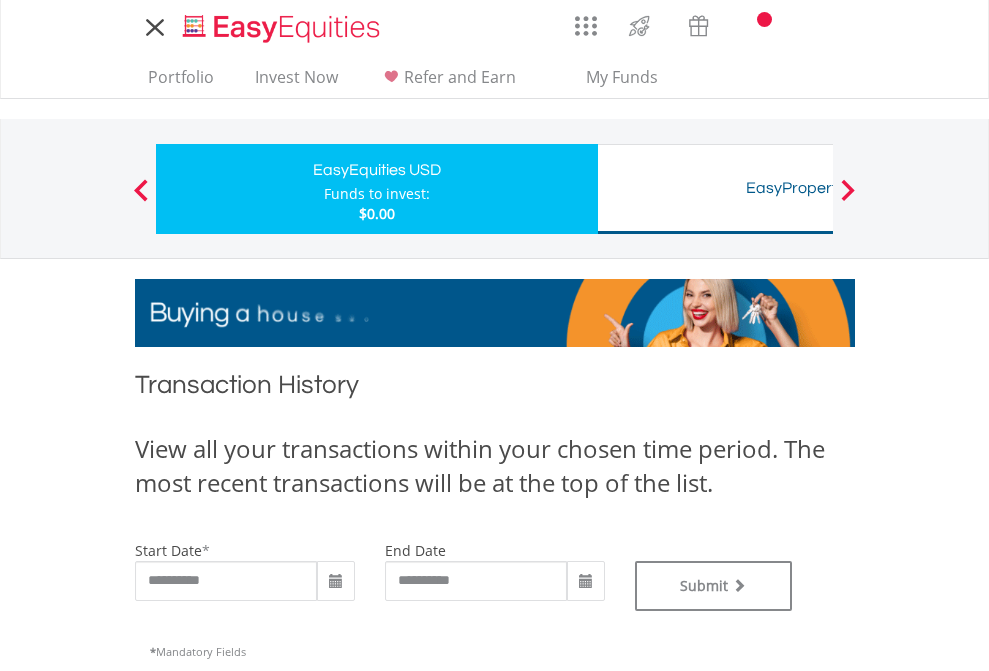 type on "**********" 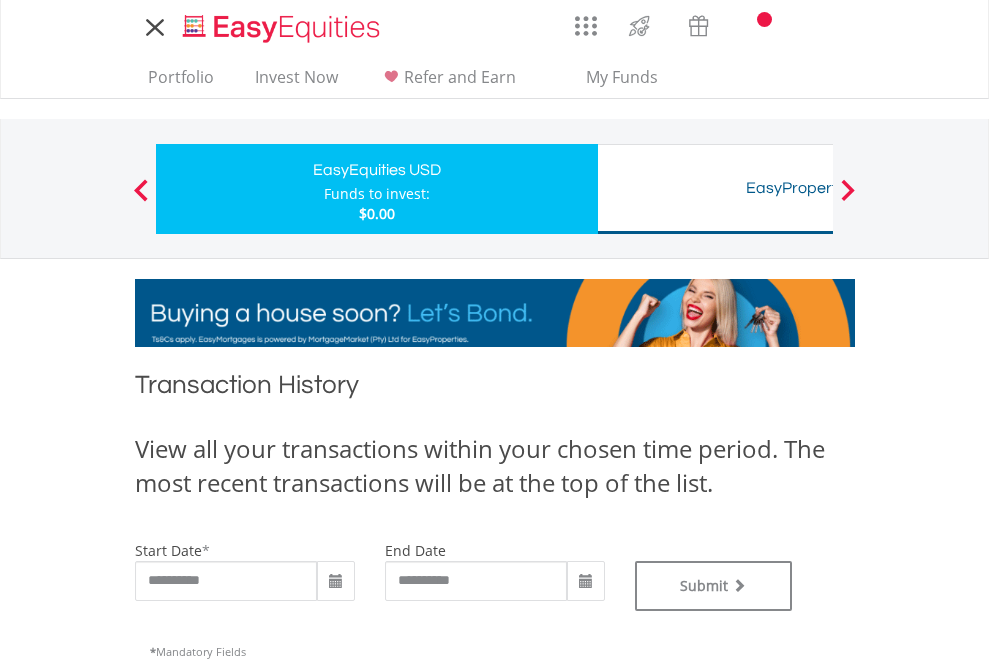 type on "**********" 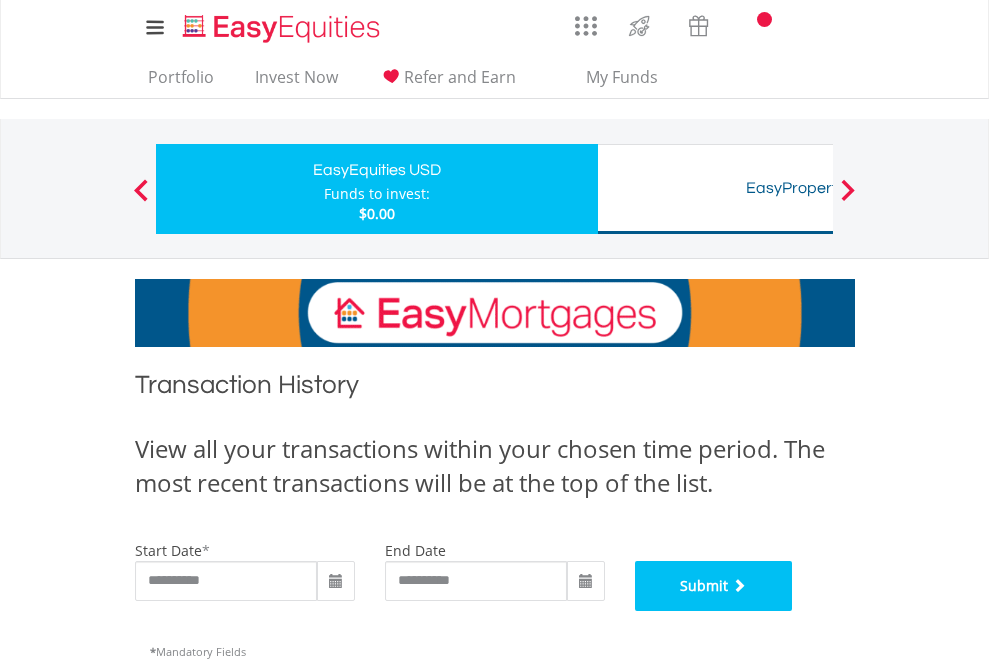 click on "Submit" at bounding box center [714, 586] 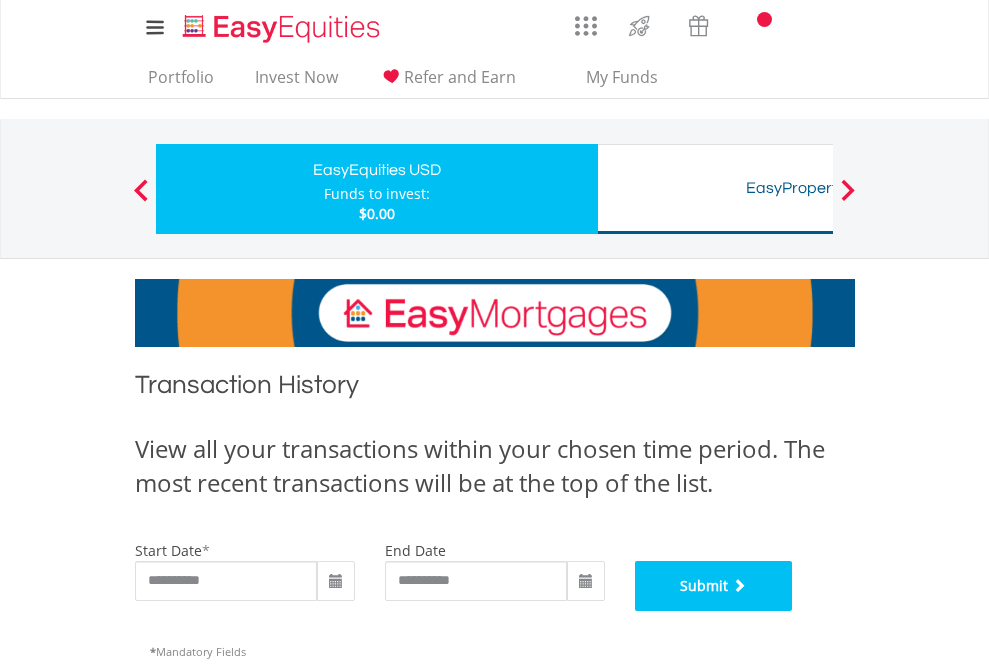 scroll, scrollTop: 811, scrollLeft: 0, axis: vertical 